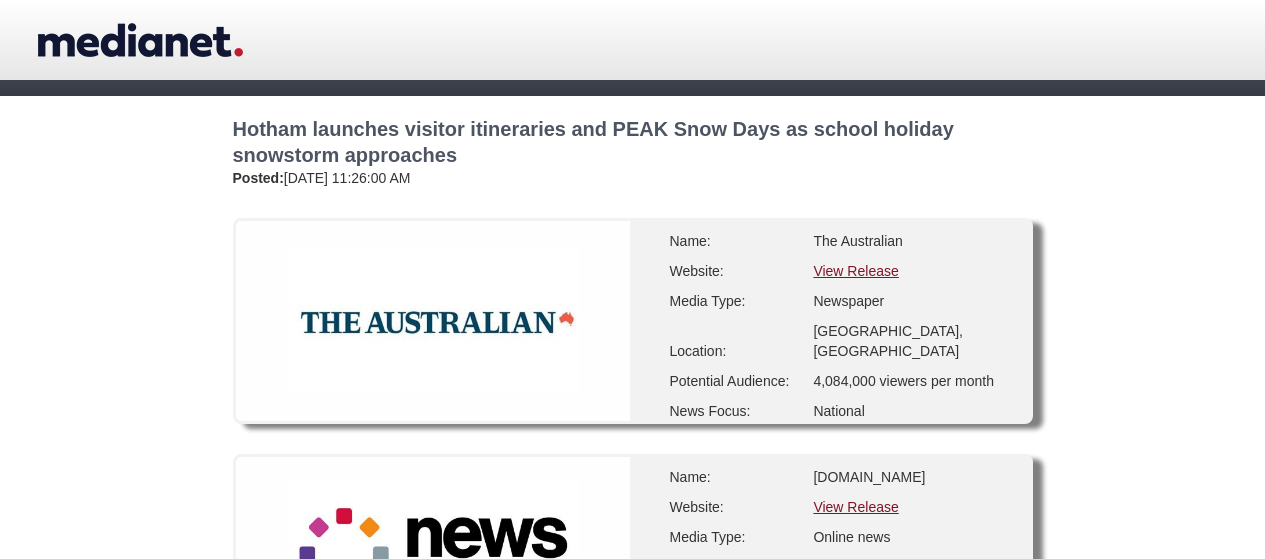 scroll, scrollTop: 0, scrollLeft: 0, axis: both 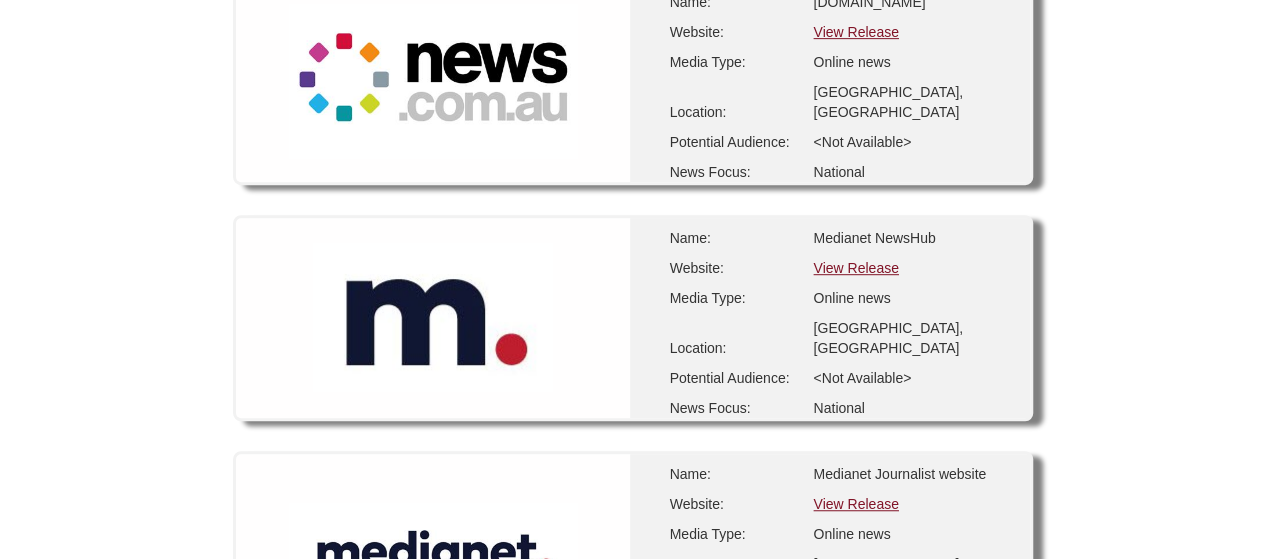 click on "View Release" at bounding box center [855, 504] 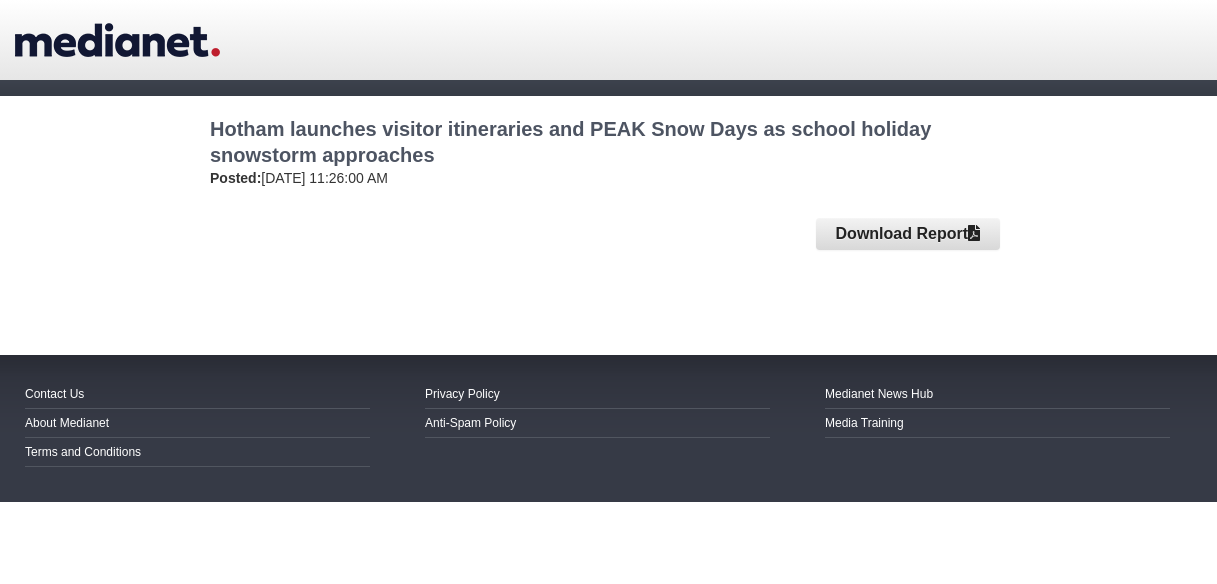 scroll, scrollTop: 0, scrollLeft: 0, axis: both 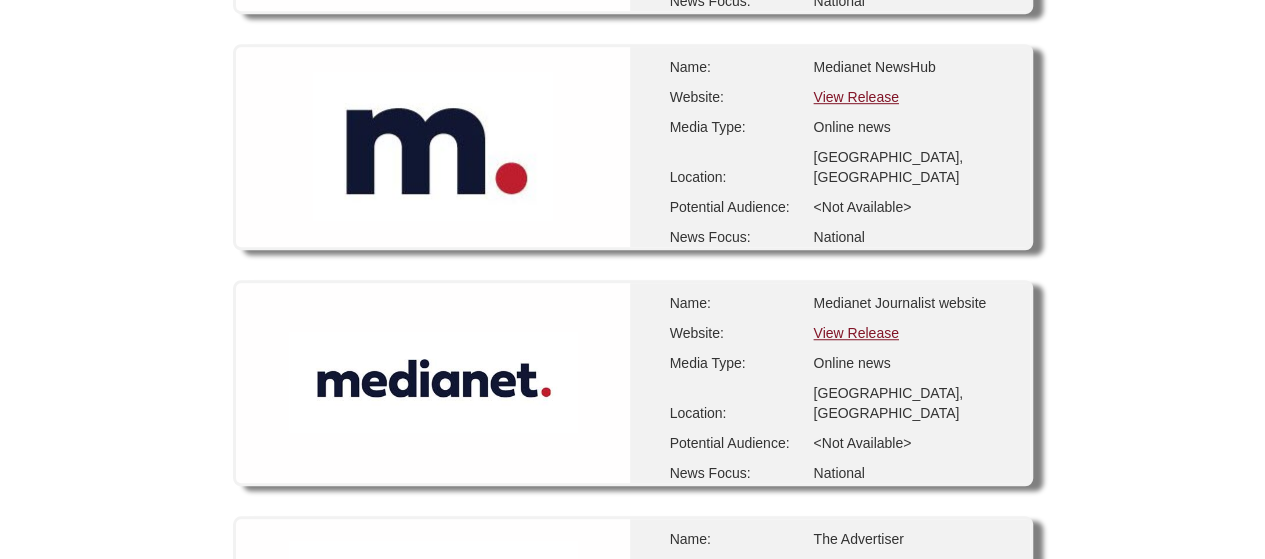 click on "View Release" at bounding box center [855, 333] 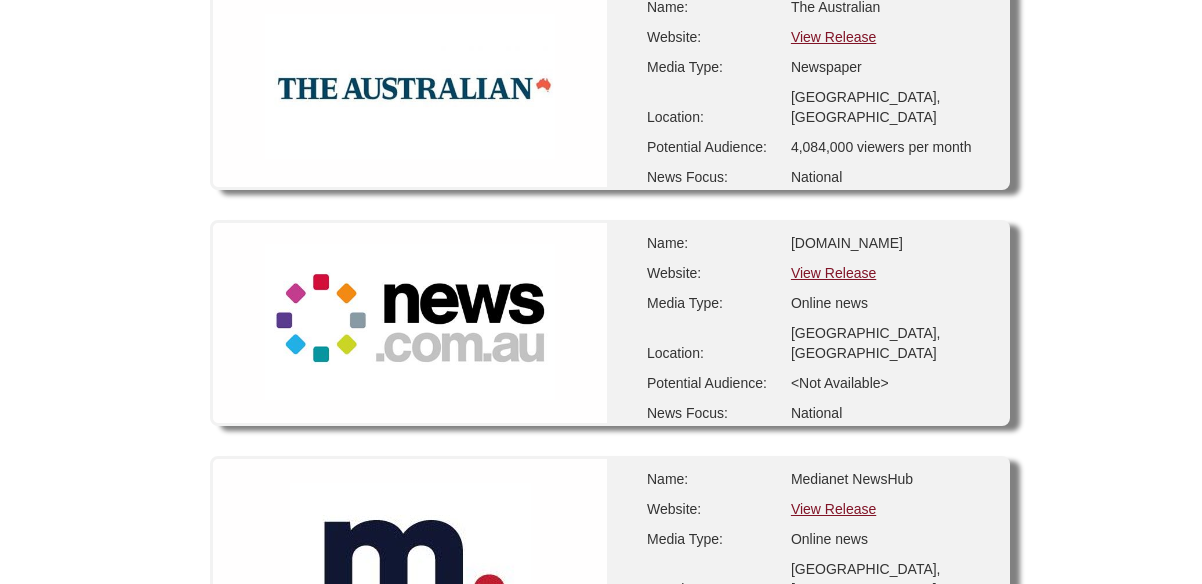 scroll, scrollTop: 0, scrollLeft: 0, axis: both 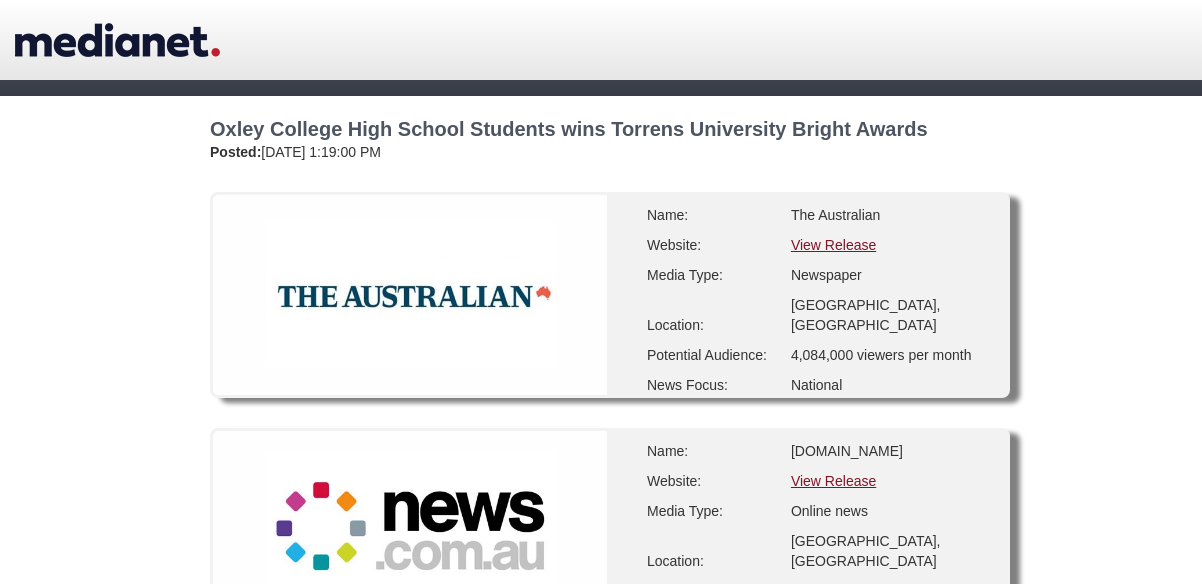click on "View Release" at bounding box center [833, 245] 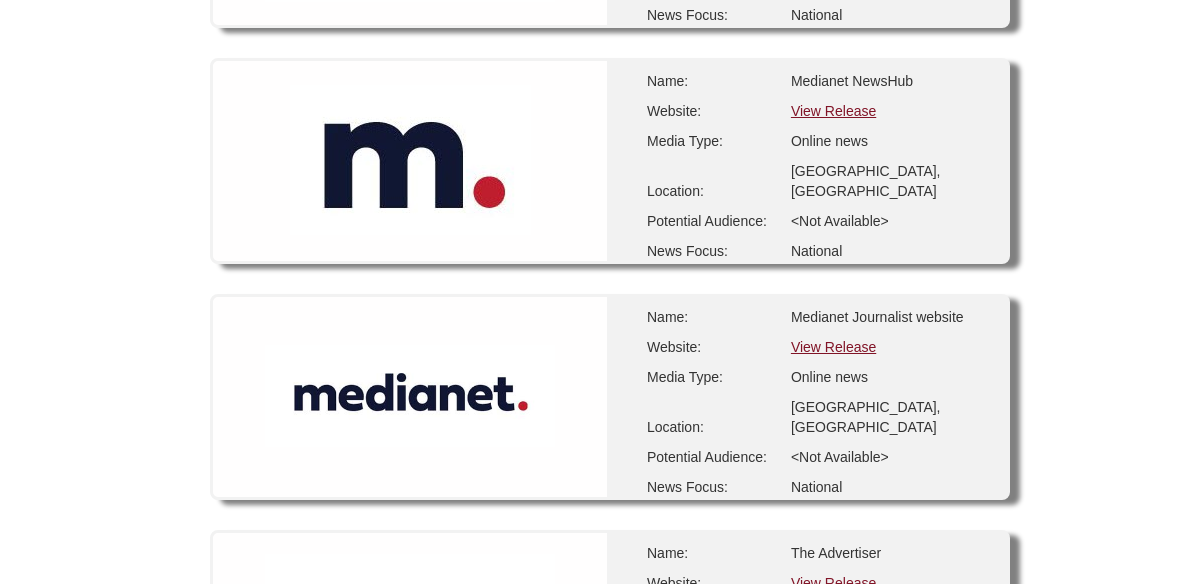 scroll, scrollTop: 621, scrollLeft: 0, axis: vertical 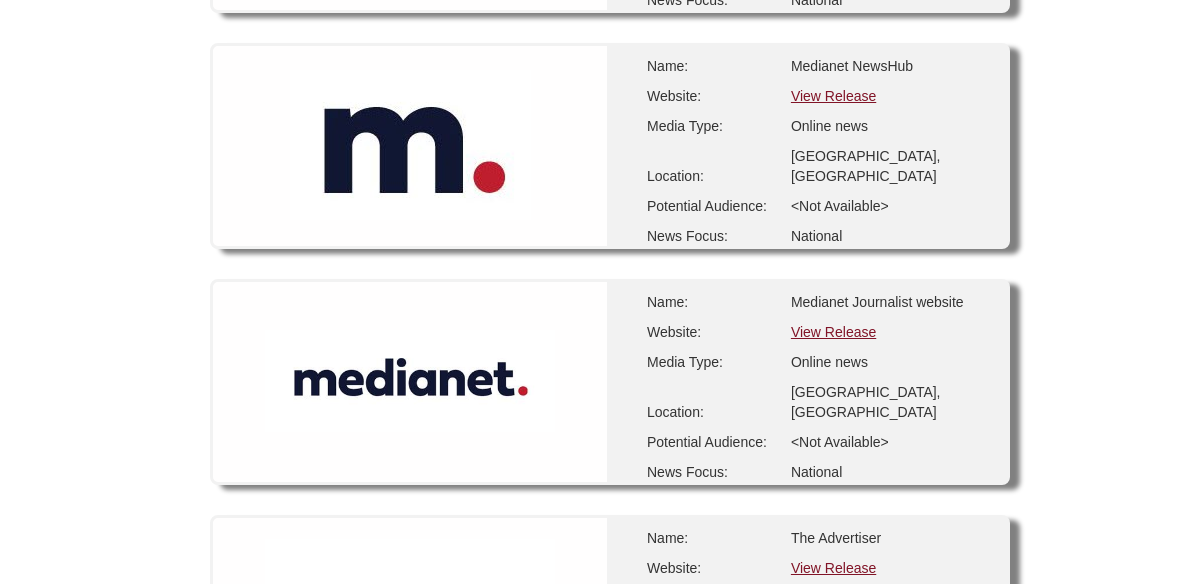 click on "View Release" at bounding box center [833, 332] 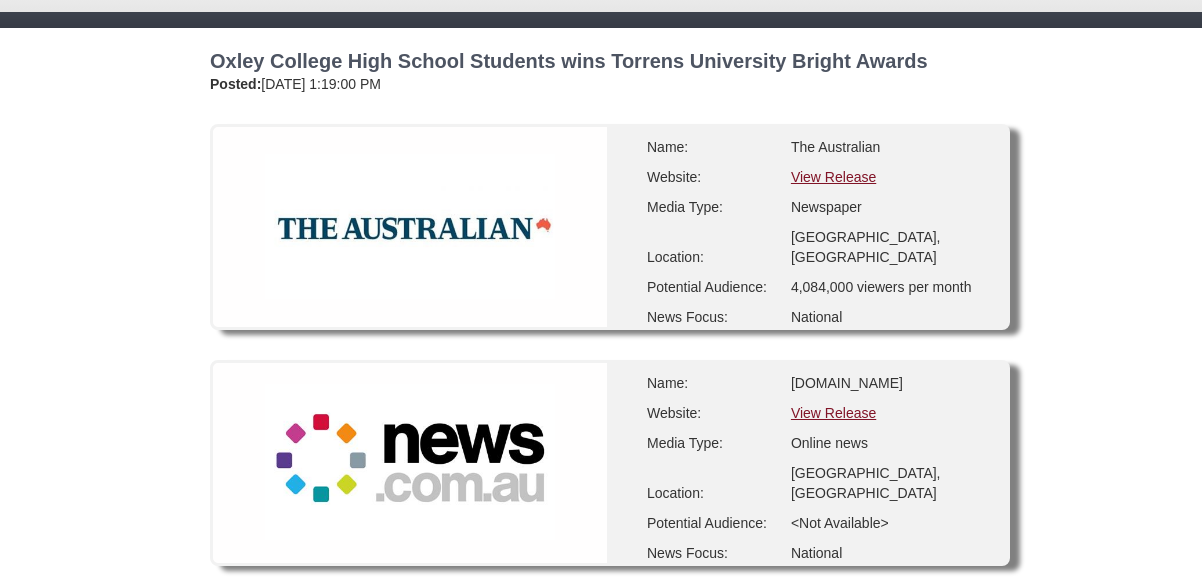 scroll, scrollTop: 0, scrollLeft: 0, axis: both 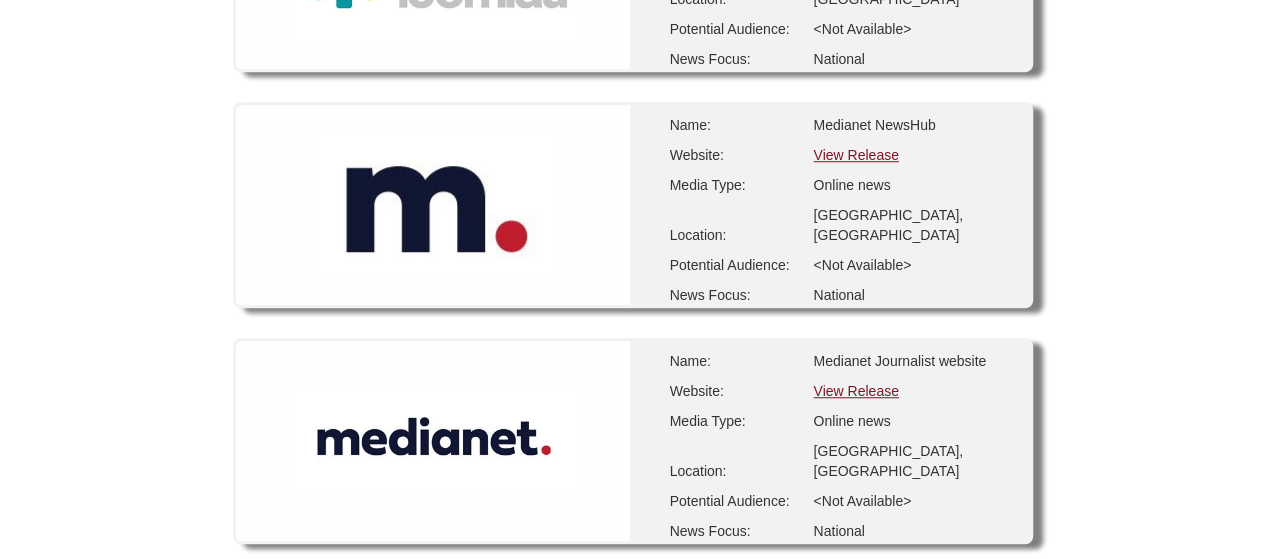 drag, startPoint x: 1279, startPoint y: 69, endPoint x: 1277, endPoint y: 145, distance: 76.02631 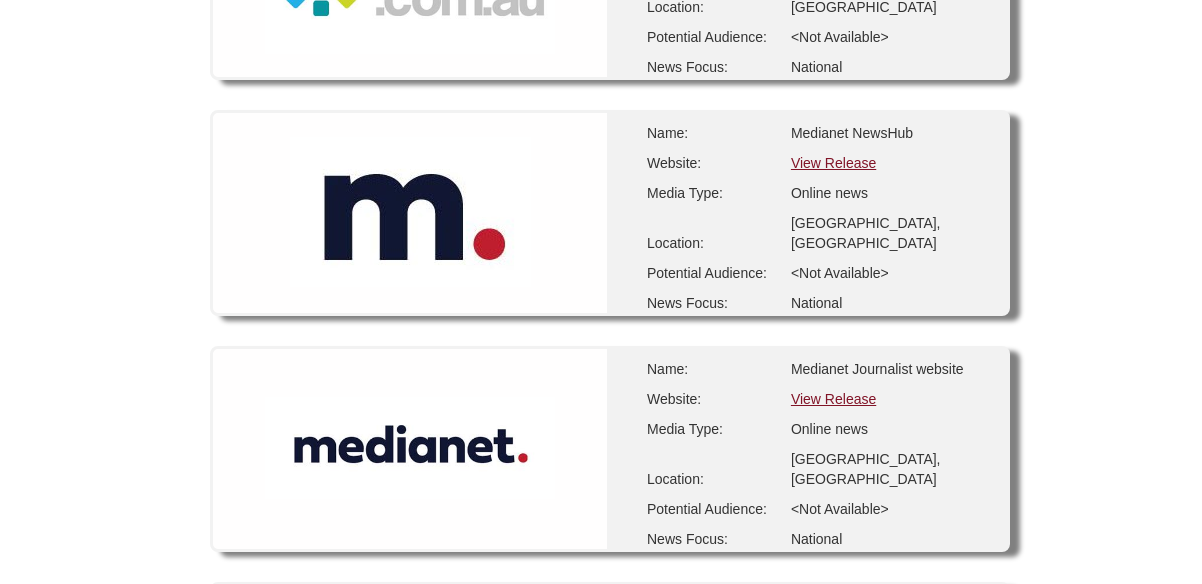 scroll, scrollTop: 0, scrollLeft: 0, axis: both 